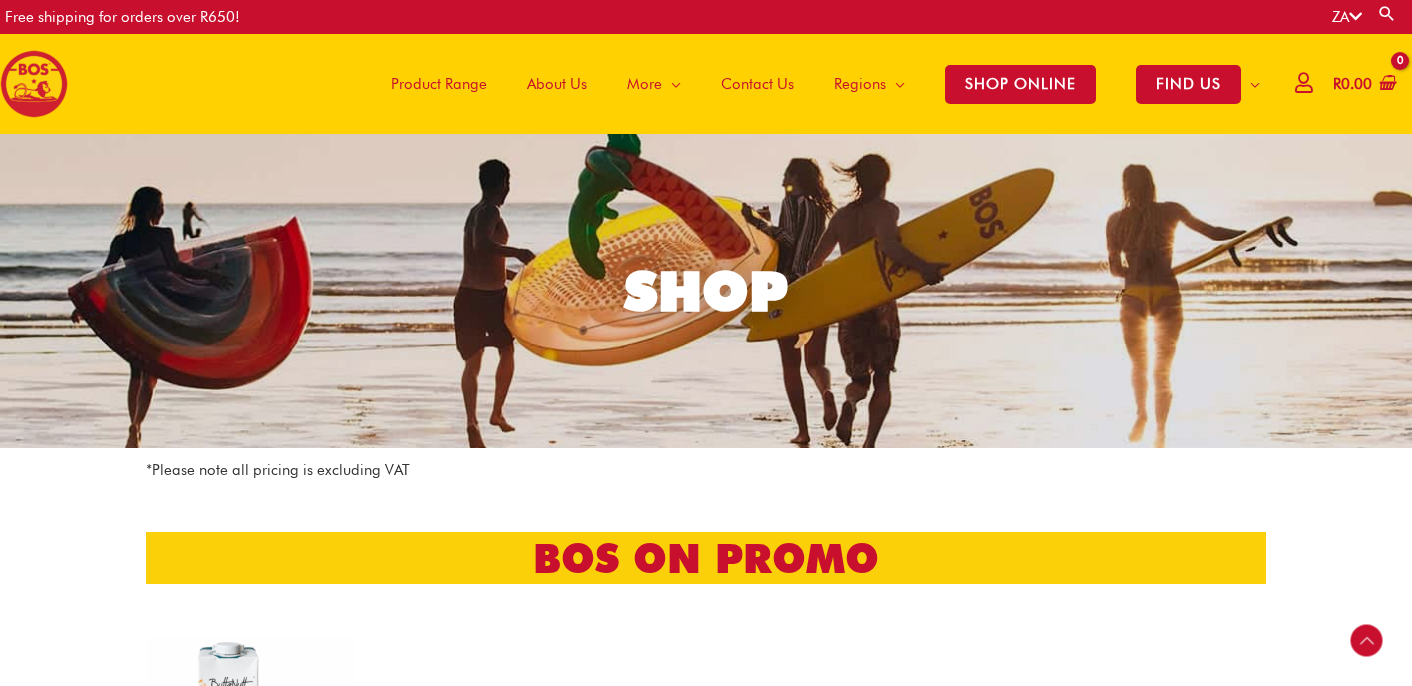 scroll, scrollTop: 501, scrollLeft: 0, axis: vertical 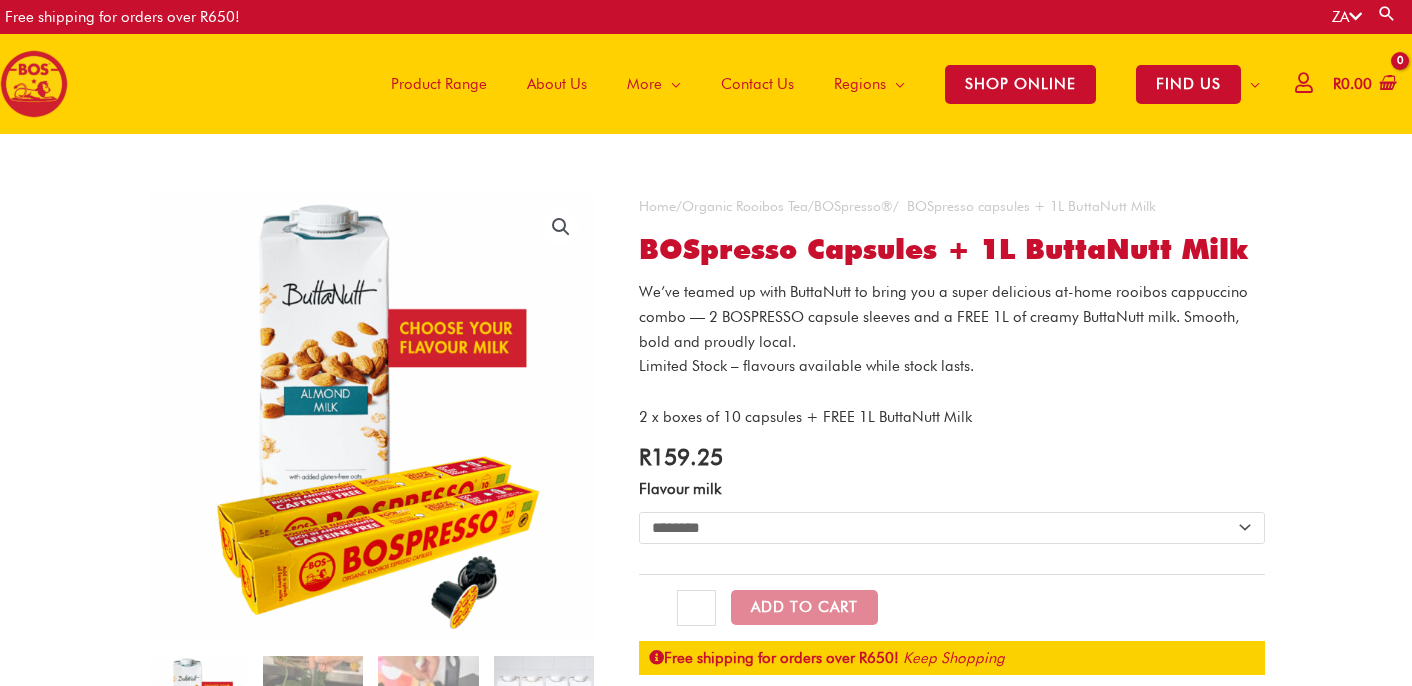 select on "********" 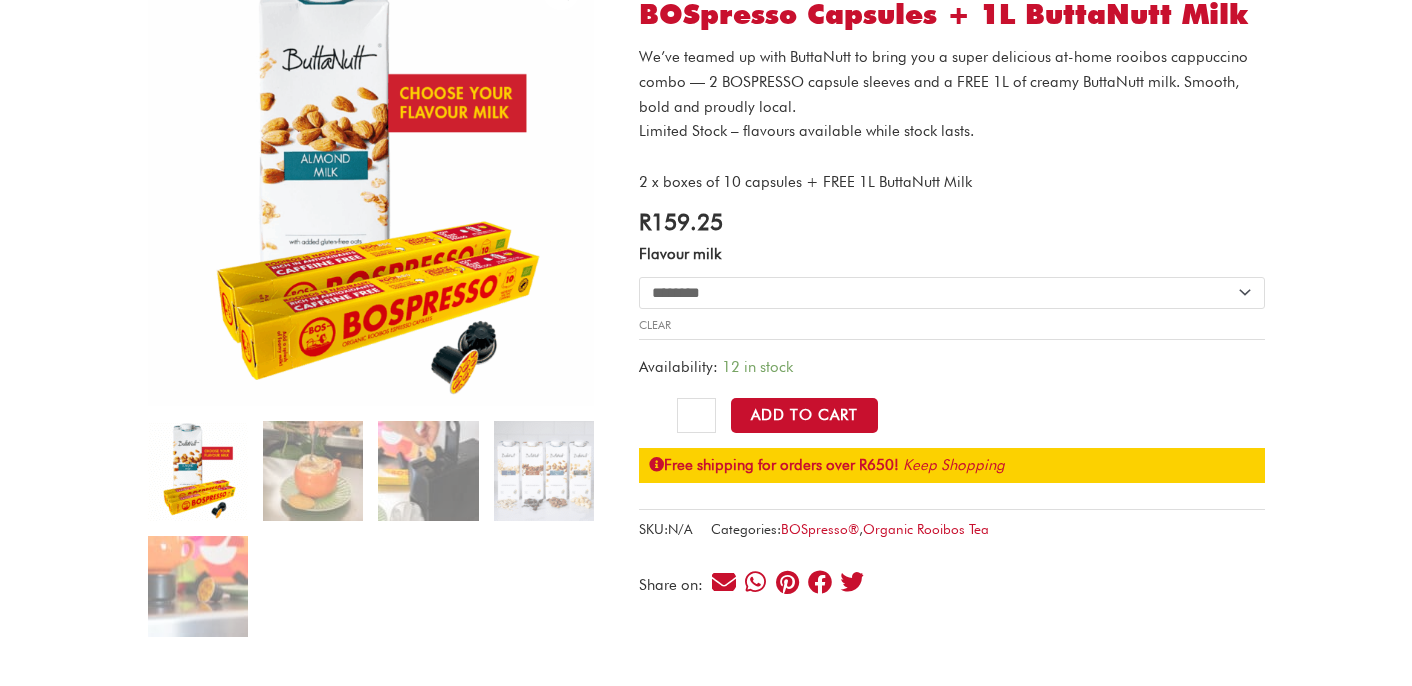 scroll, scrollTop: 317, scrollLeft: 0, axis: vertical 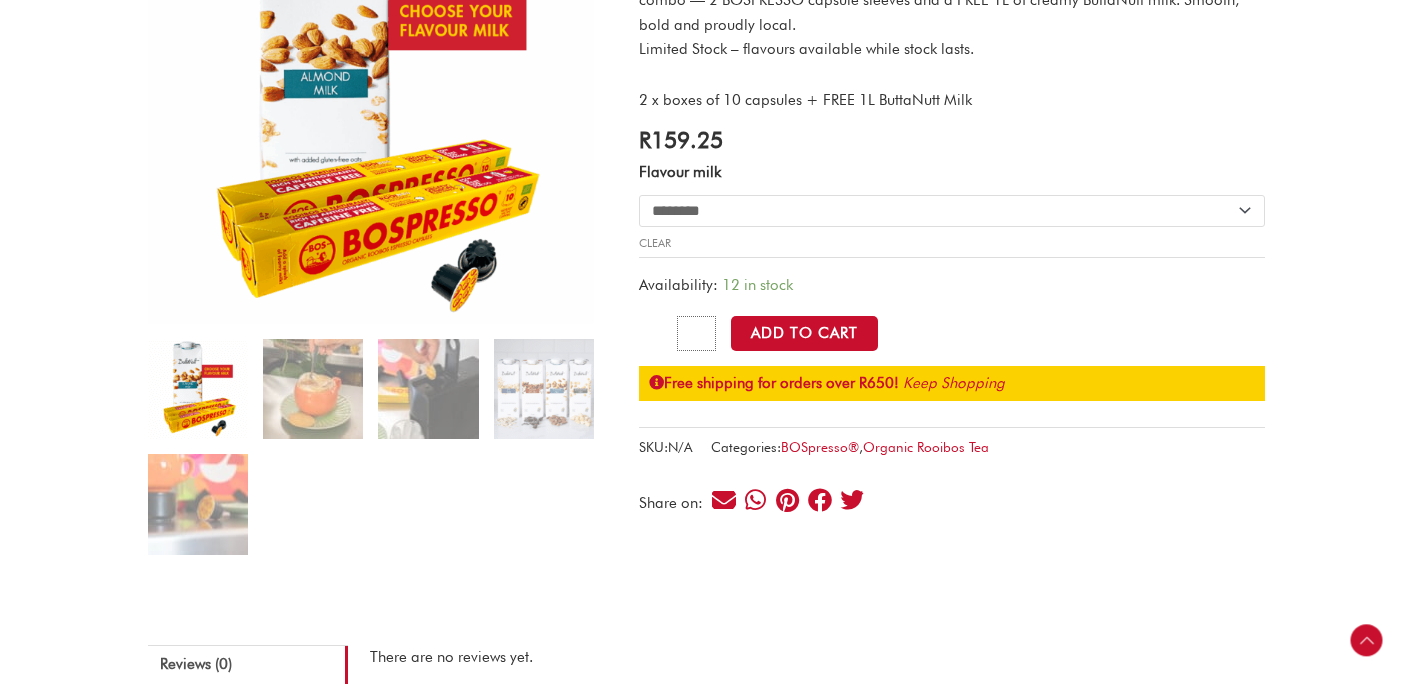 drag, startPoint x: 698, startPoint y: 338, endPoint x: 681, endPoint y: 339, distance: 17.029387 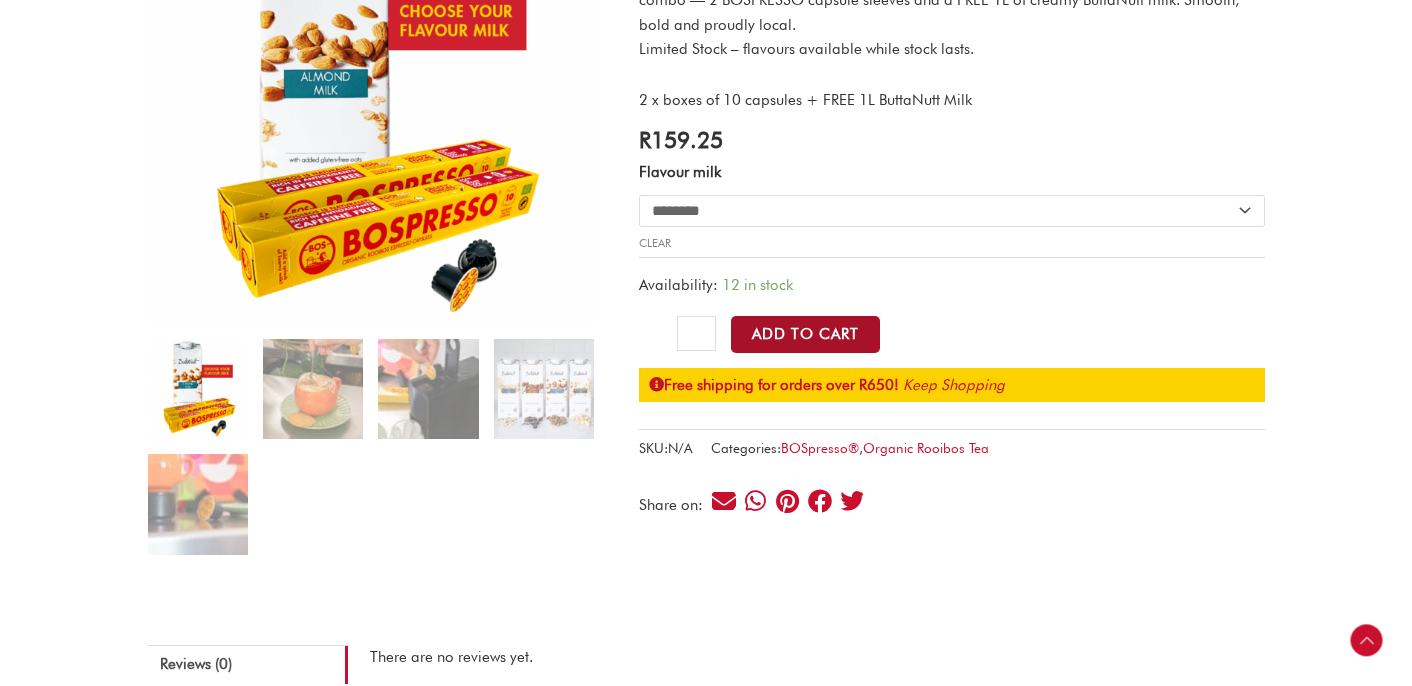 click on "Add to Cart" 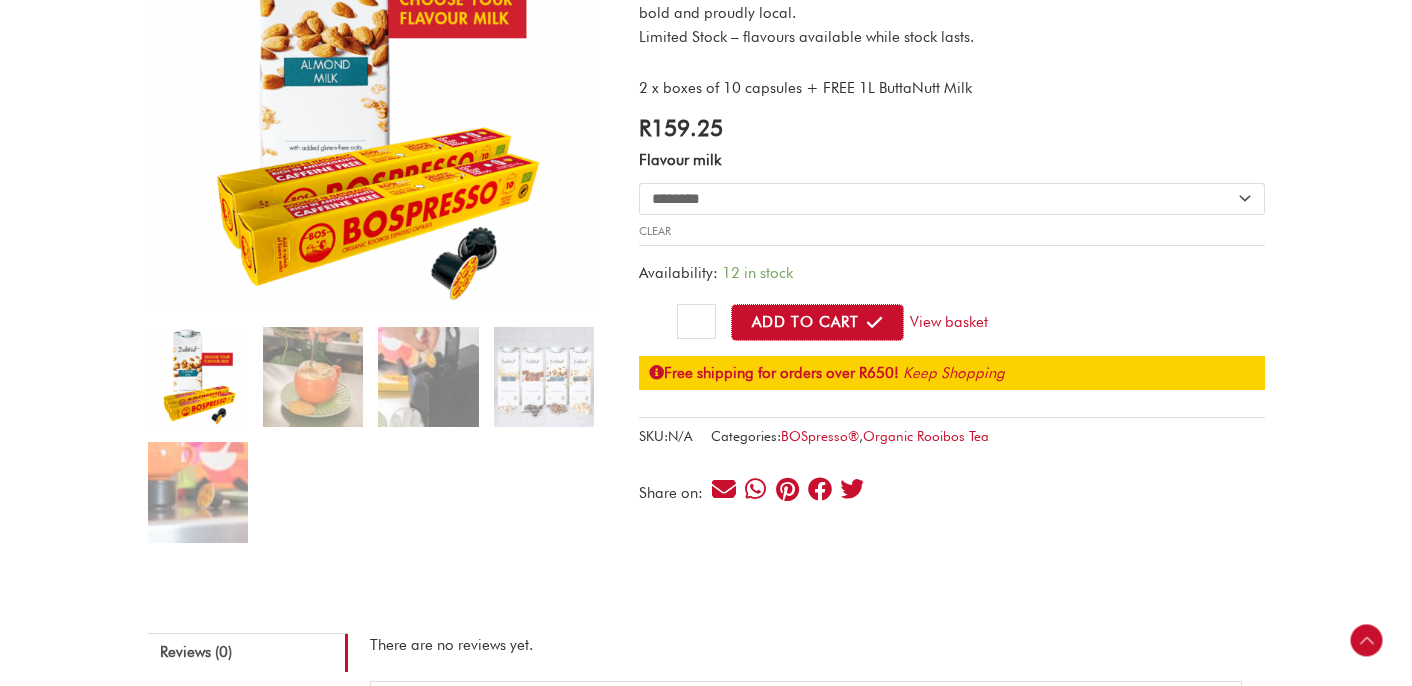 scroll, scrollTop: 340, scrollLeft: 0, axis: vertical 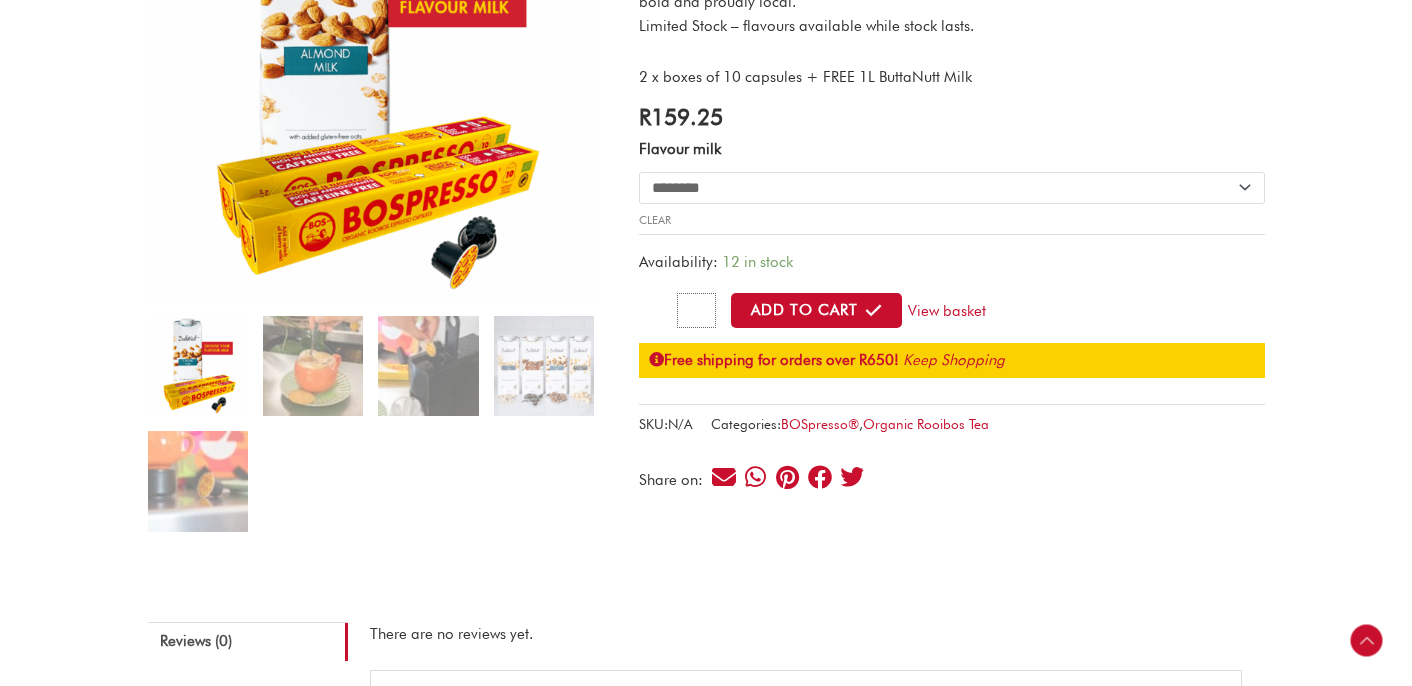 drag, startPoint x: 704, startPoint y: 315, endPoint x: 685, endPoint y: 315, distance: 19 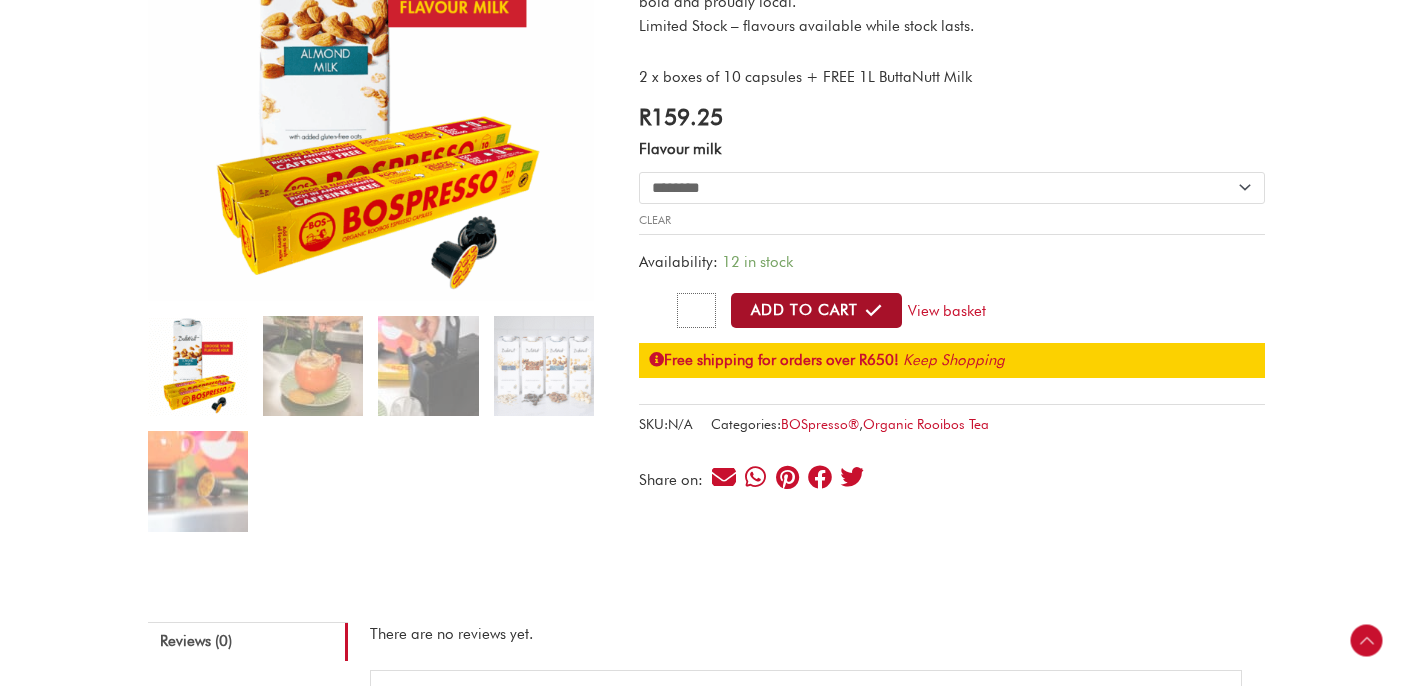 type on "*" 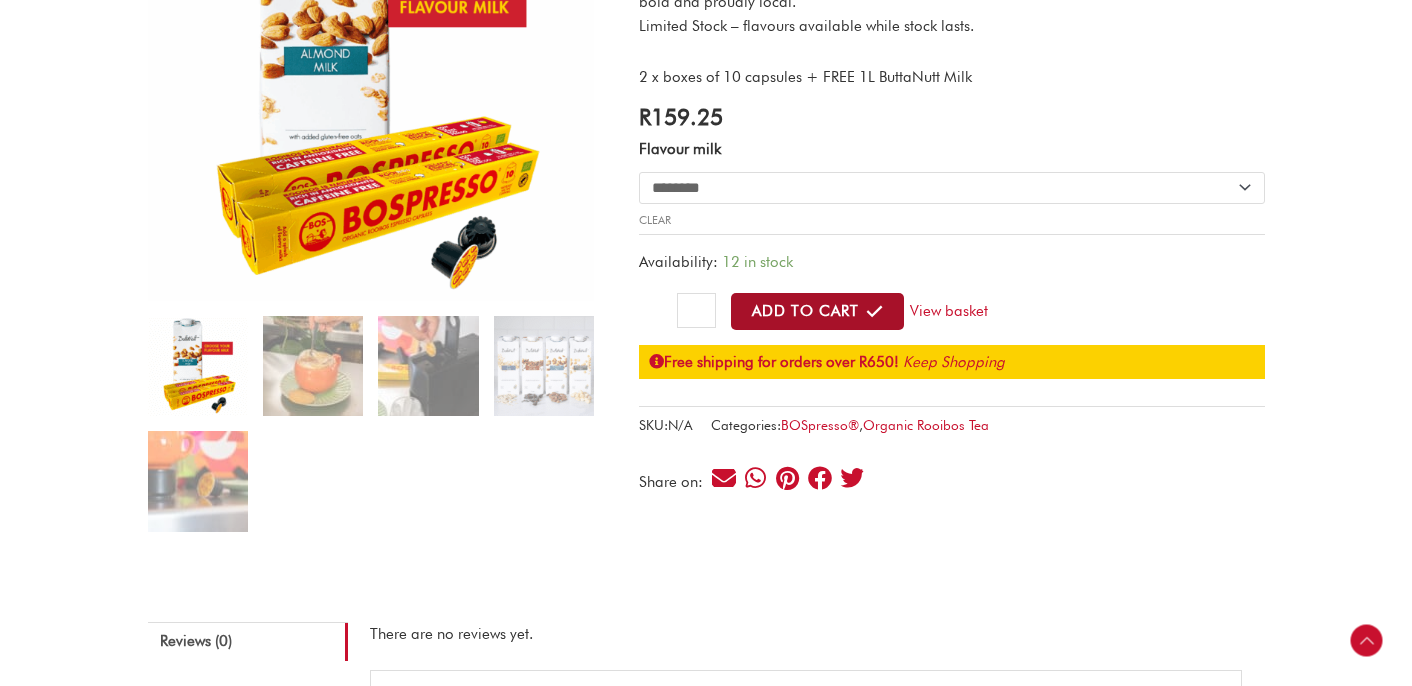 click on "Add to Cart" 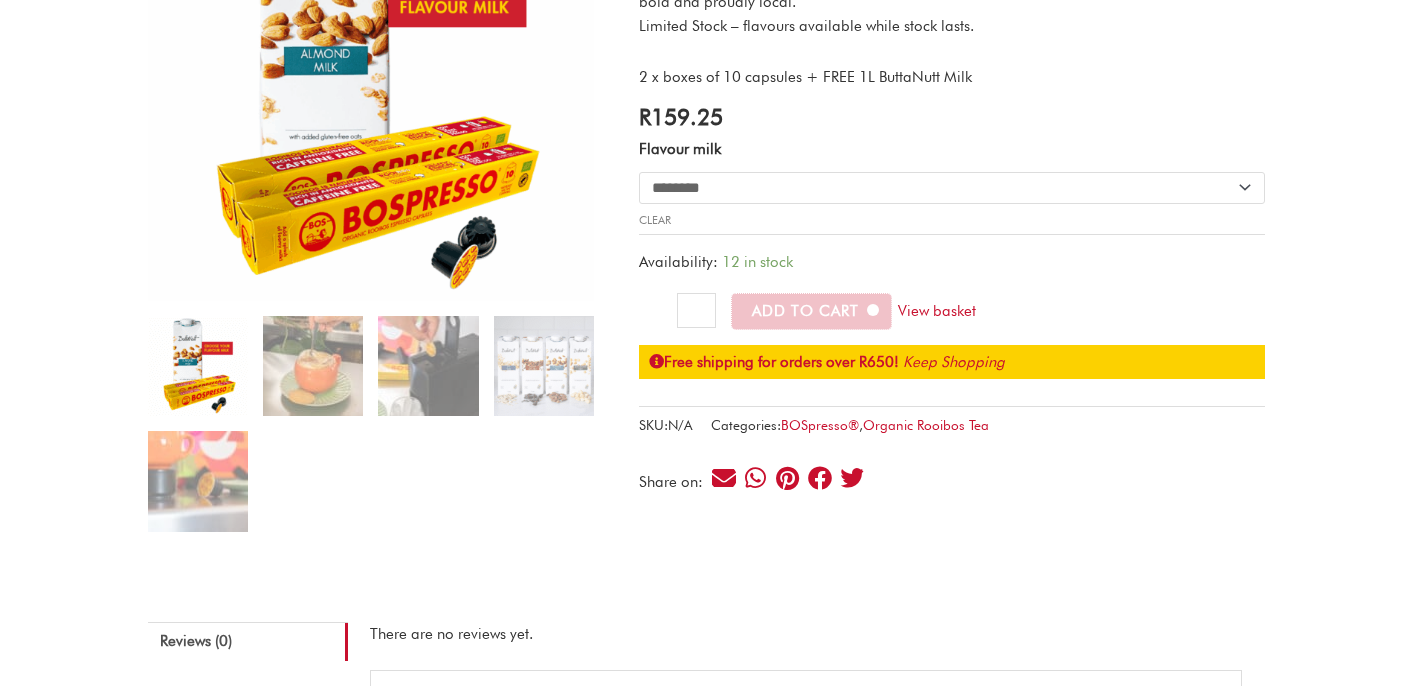 scroll, scrollTop: 0, scrollLeft: 0, axis: both 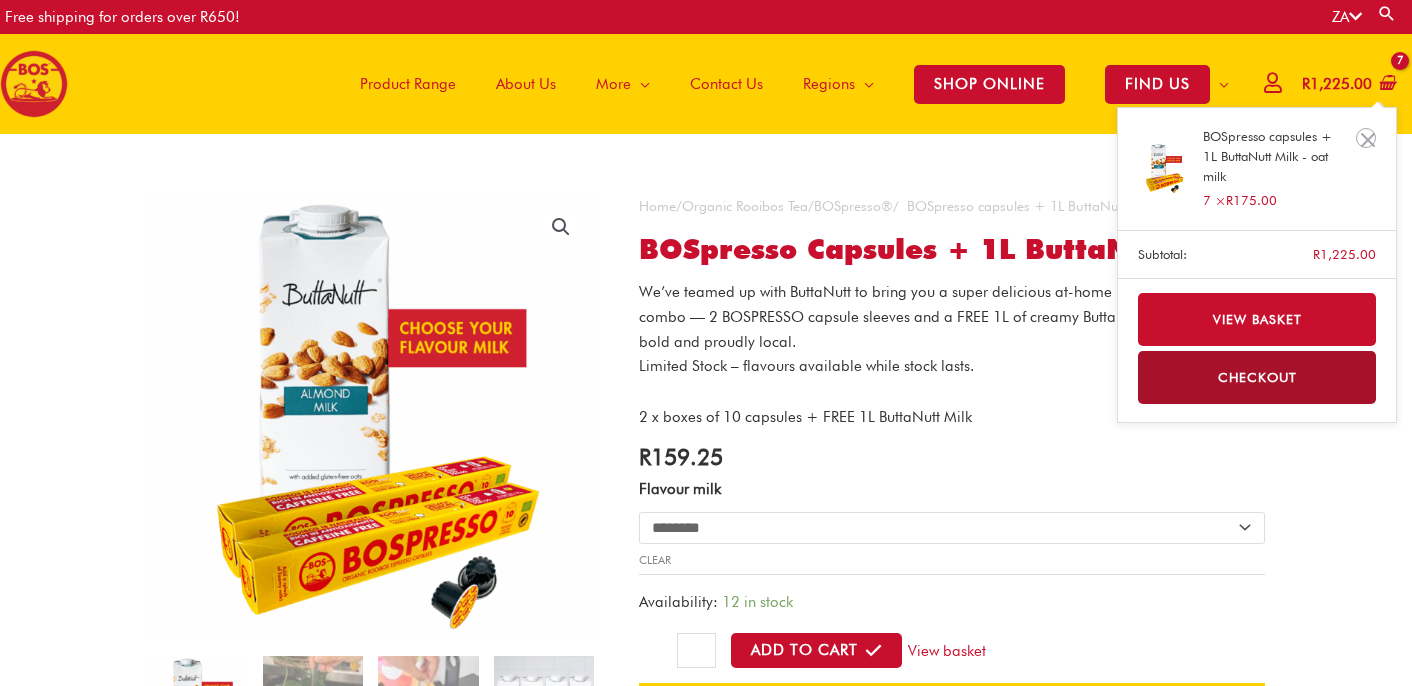click on "R  175.00" at bounding box center (1251, 200) 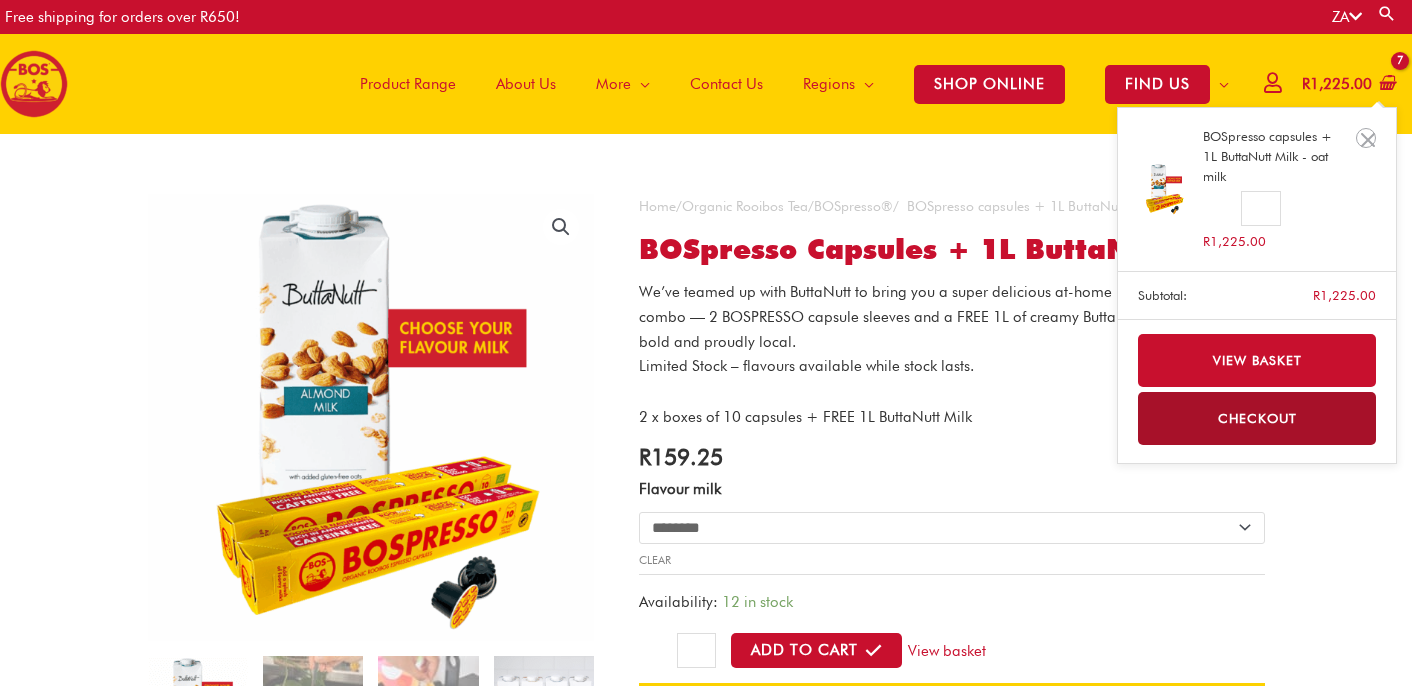 click on "Subtotal:   R  1,225.00" at bounding box center (1257, 295) 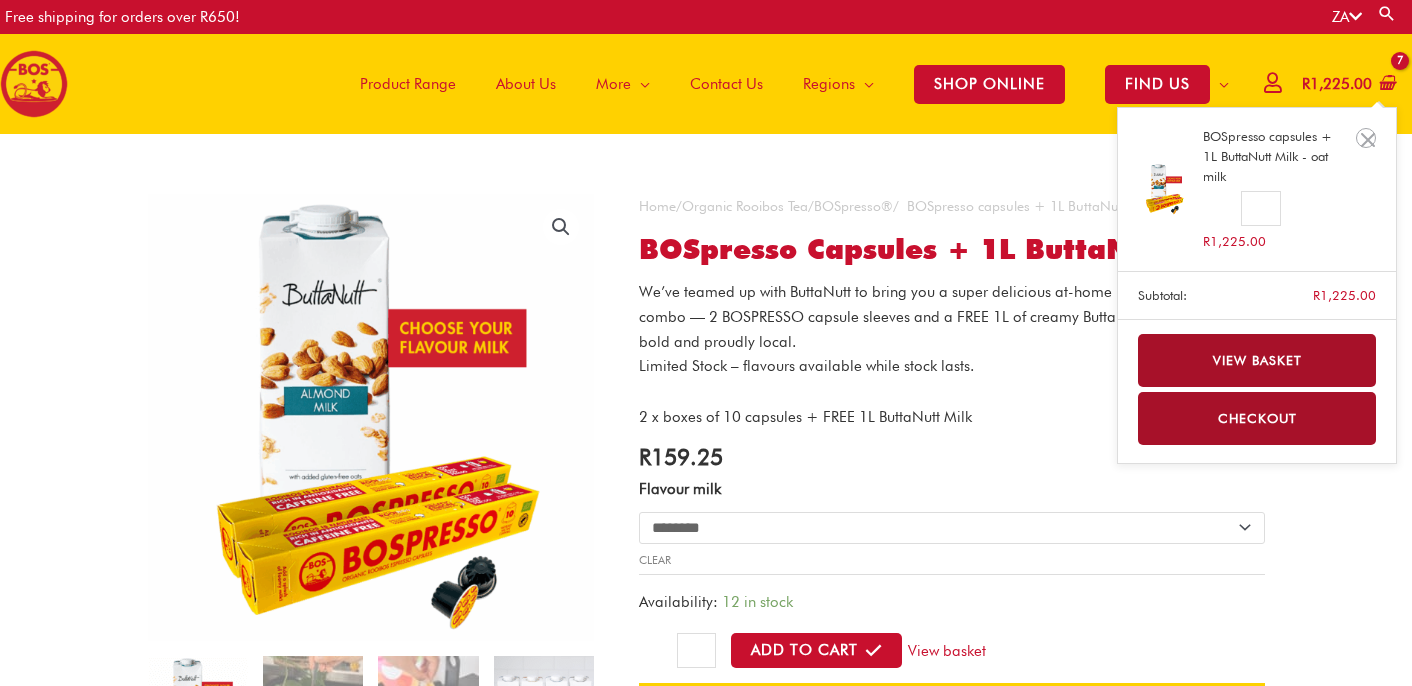 click on "View basket" at bounding box center [1257, 360] 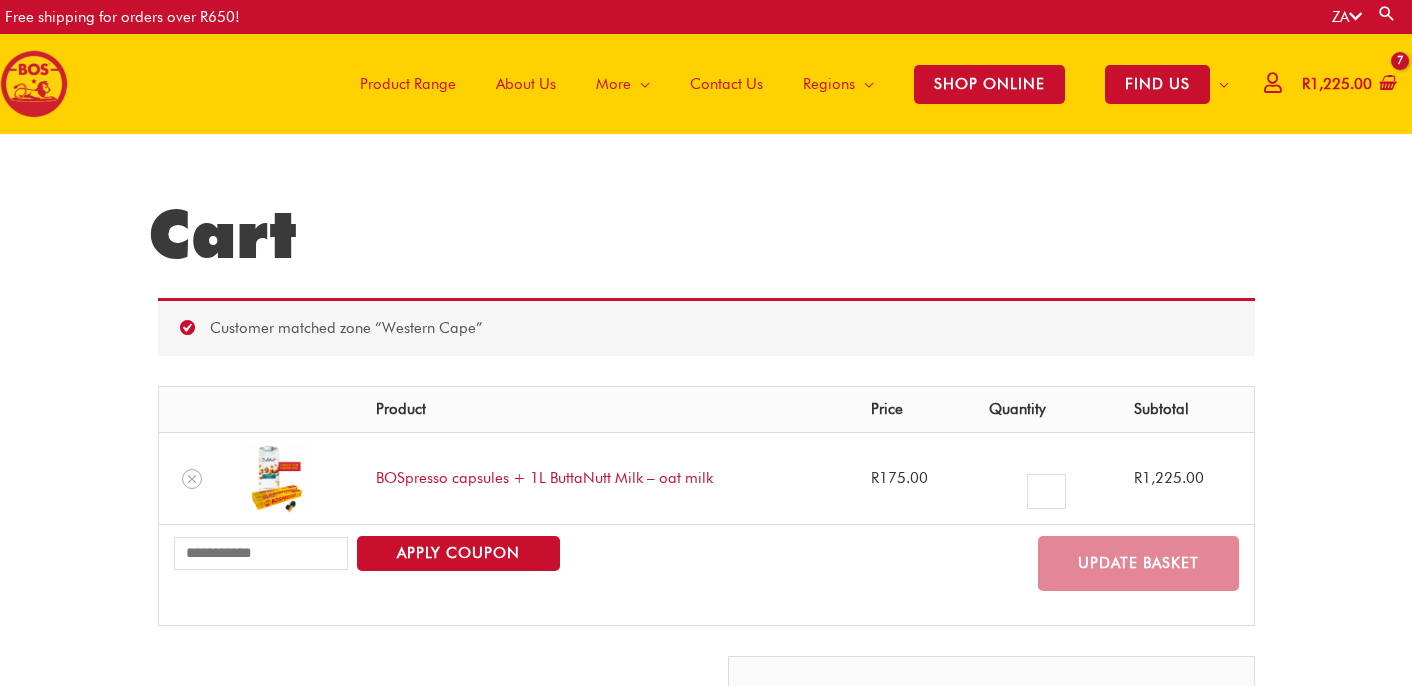 scroll, scrollTop: 0, scrollLeft: 0, axis: both 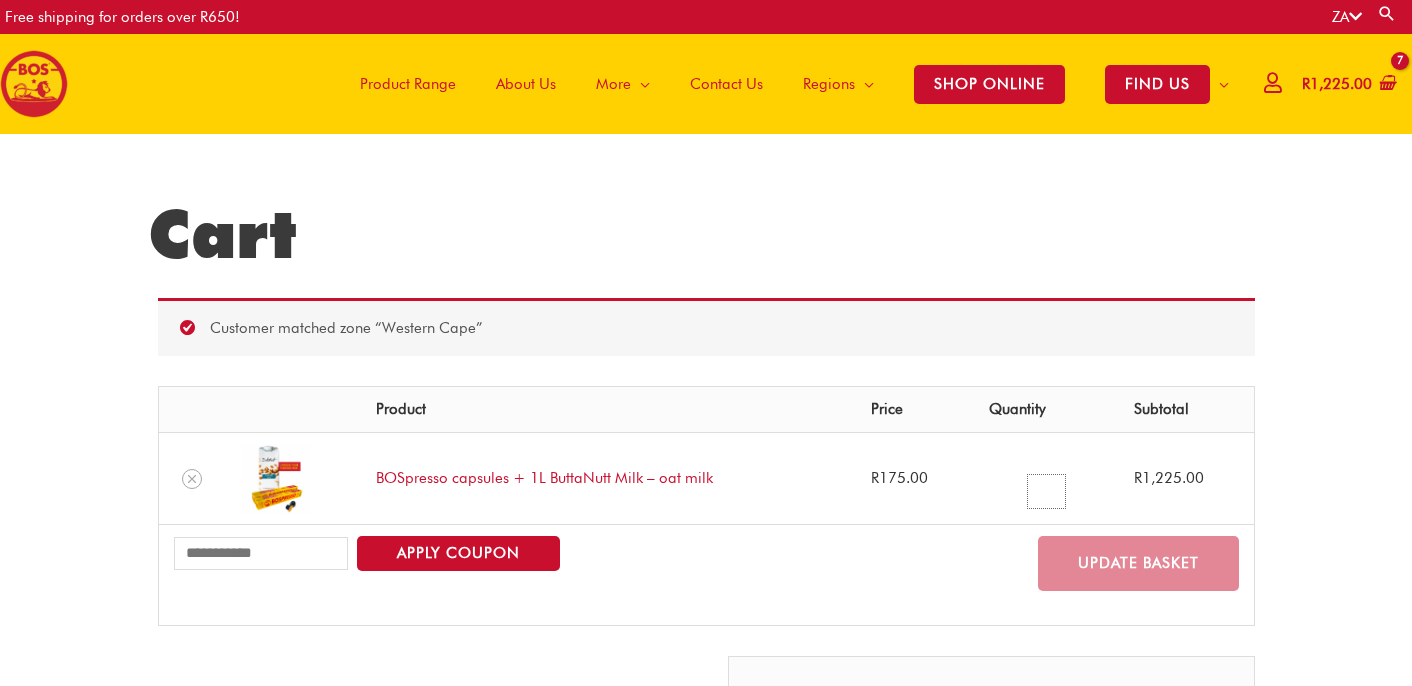 drag, startPoint x: 1049, startPoint y: 486, endPoint x: 1019, endPoint y: 489, distance: 30.149628 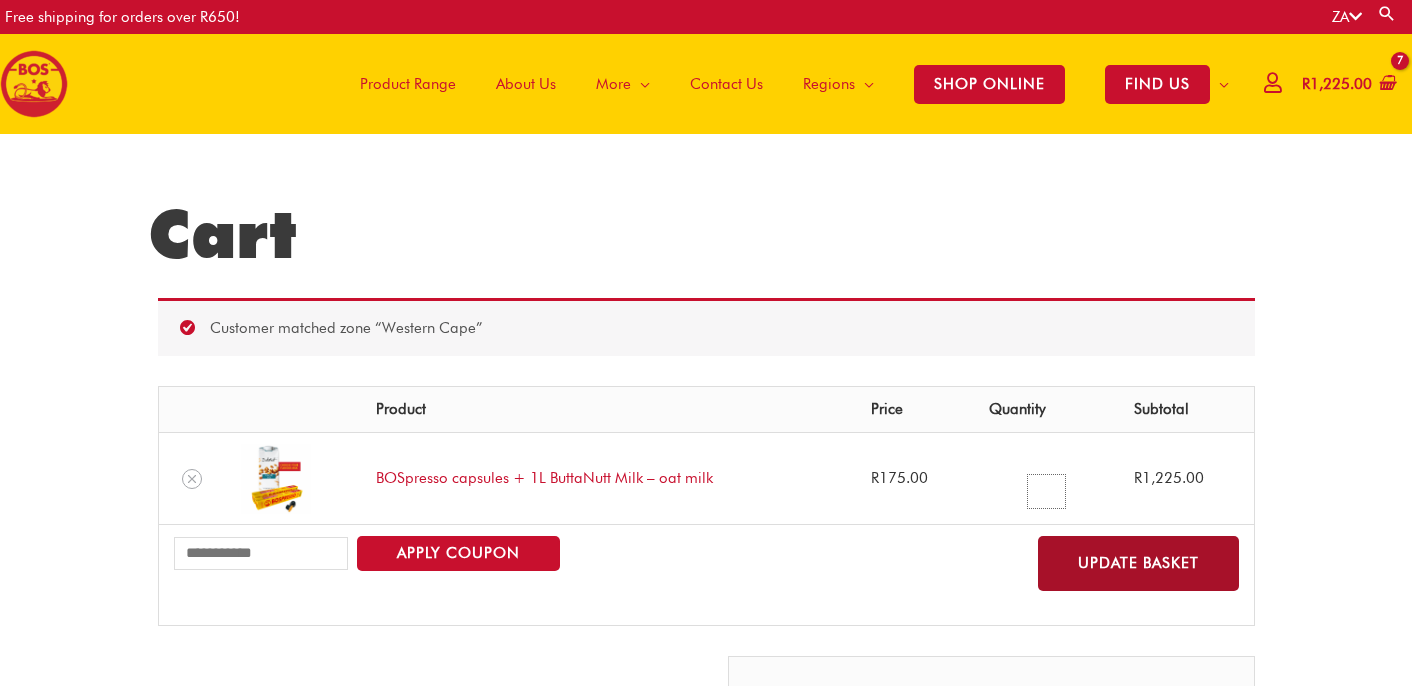 type on "*" 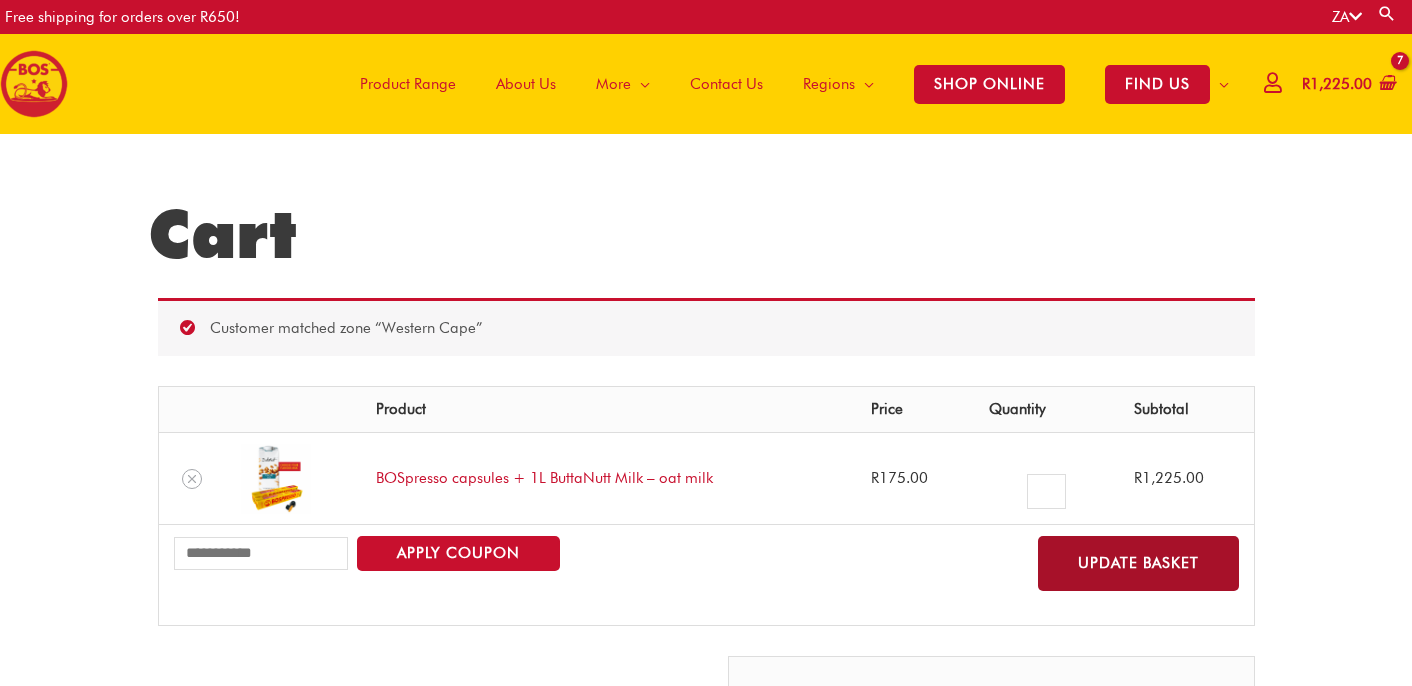 click on "Update basket" at bounding box center [1138, 563] 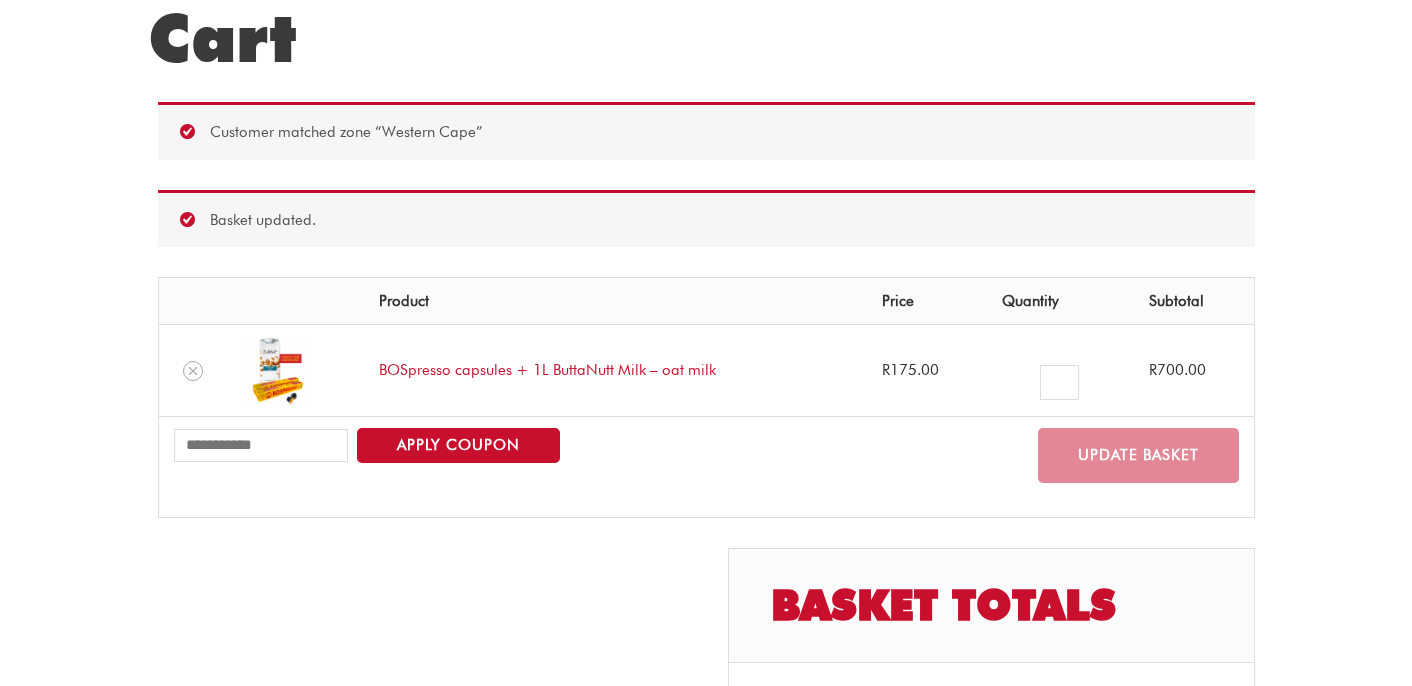 scroll, scrollTop: 197, scrollLeft: 0, axis: vertical 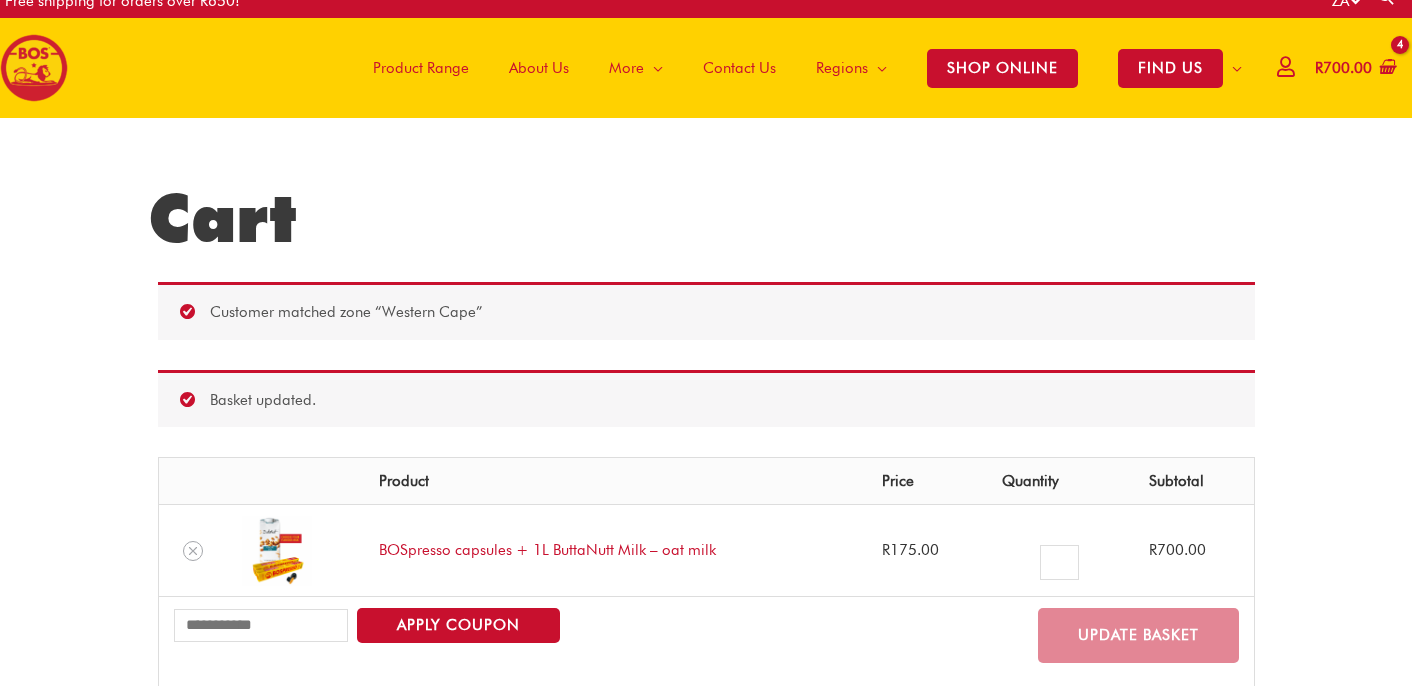 click at bounding box center (1285, 66) 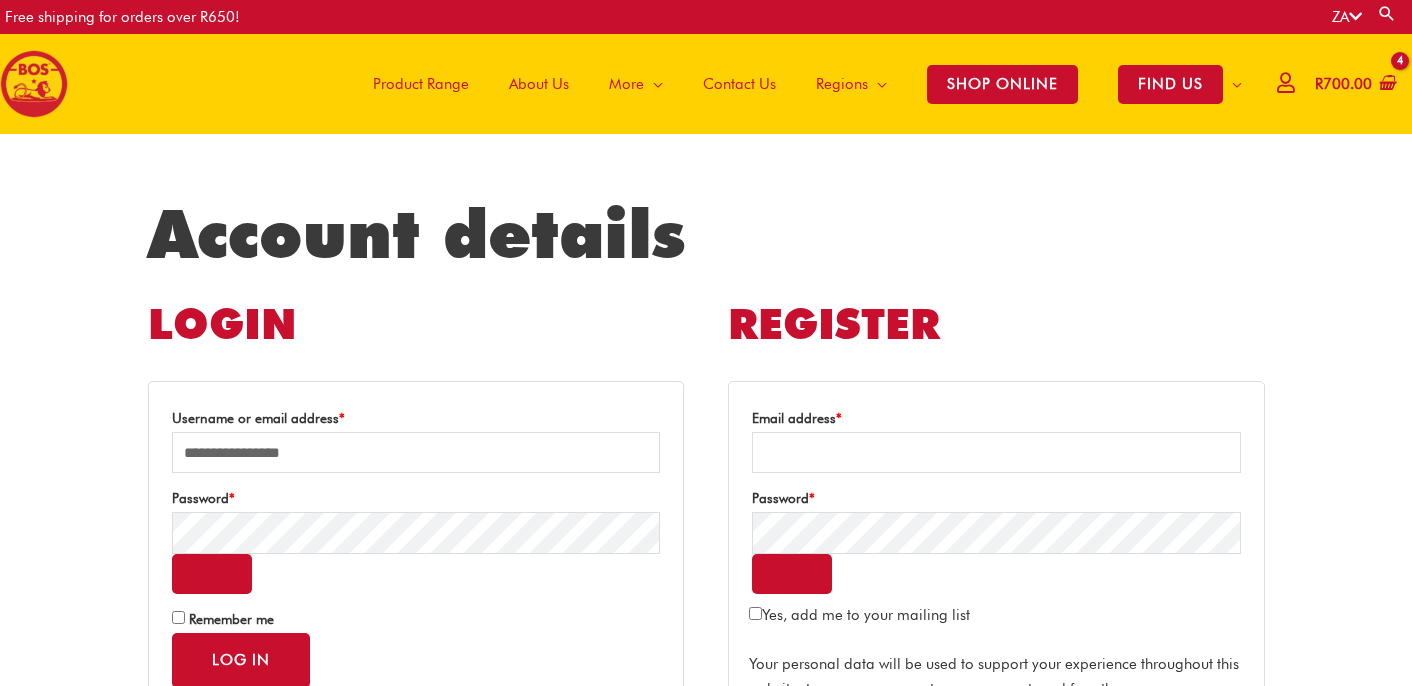 scroll, scrollTop: 0, scrollLeft: 0, axis: both 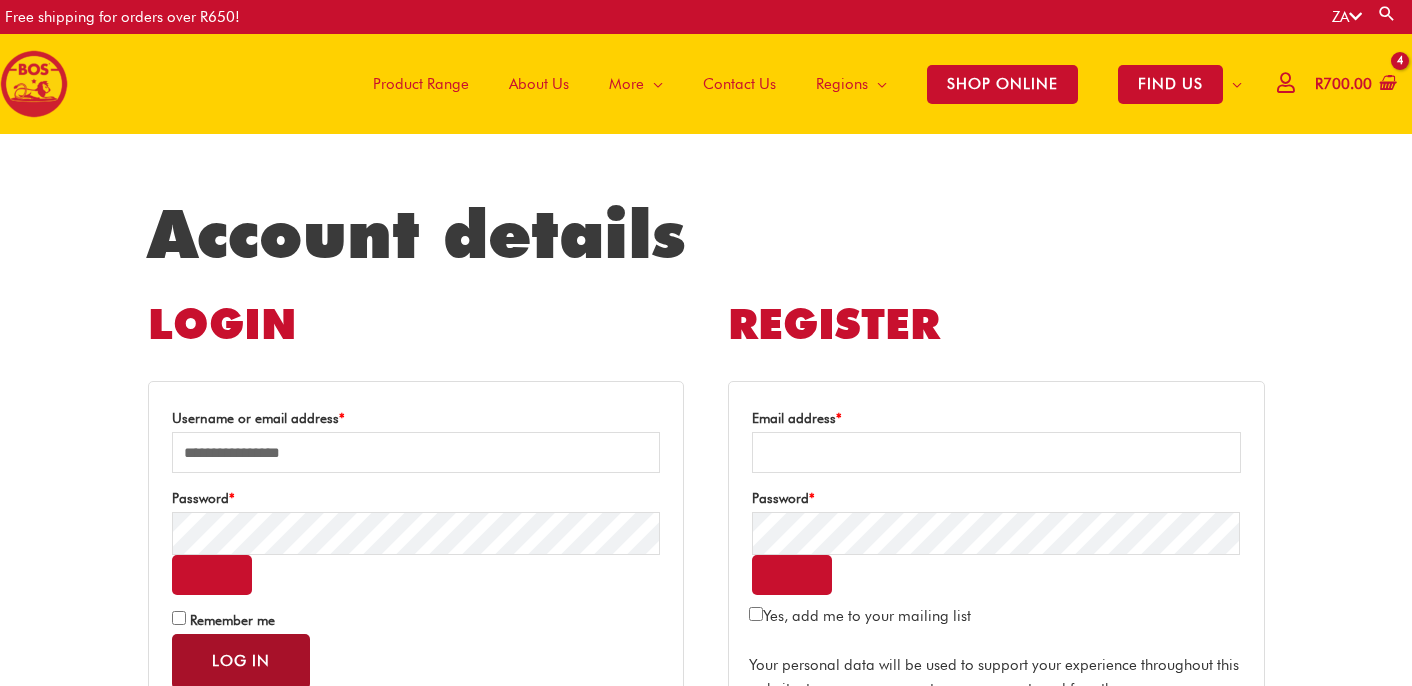 click on "Log in" at bounding box center [241, 661] 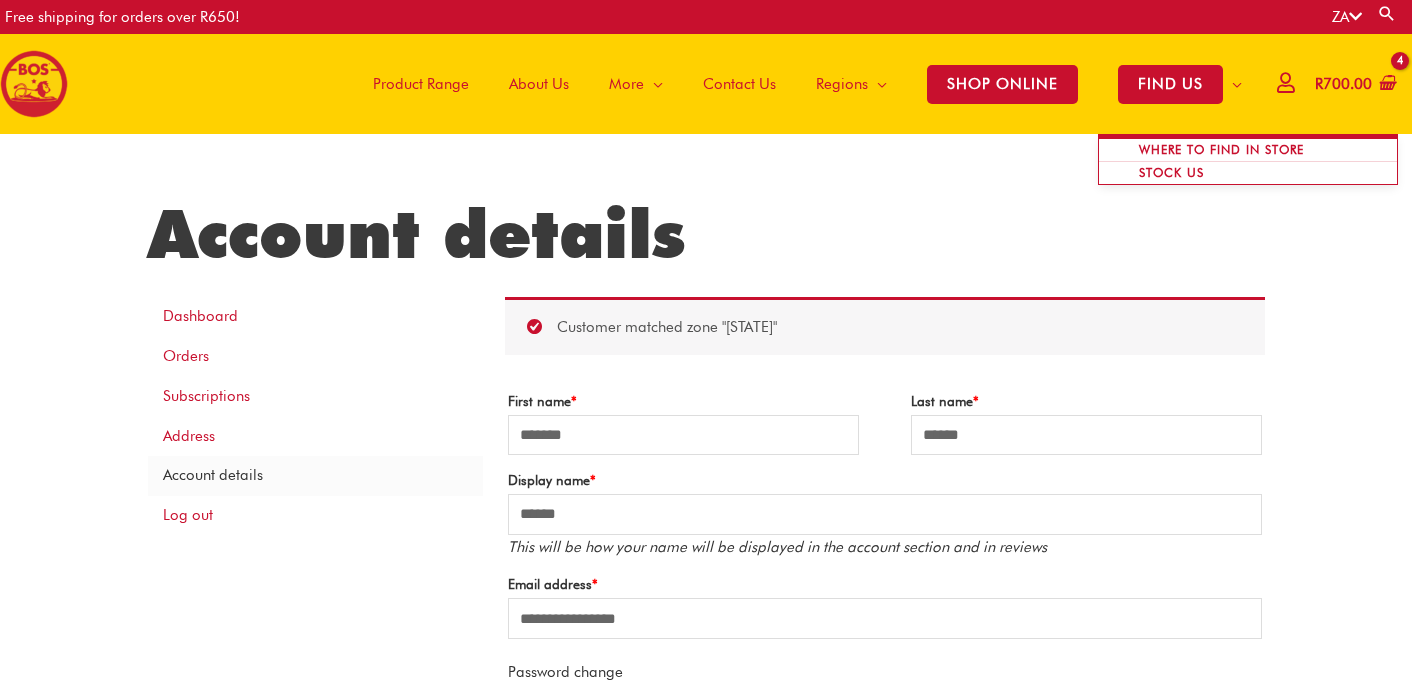 scroll, scrollTop: 0, scrollLeft: 0, axis: both 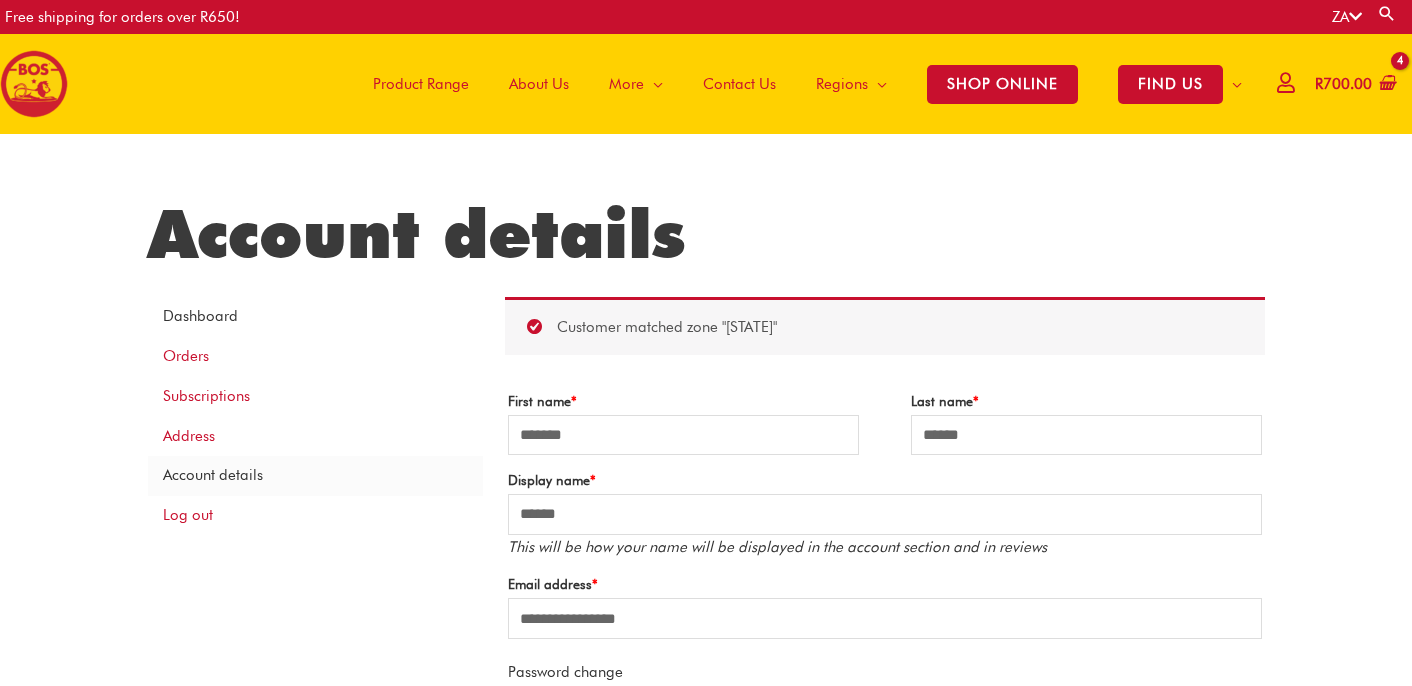 click on "Dashboard" at bounding box center (315, 317) 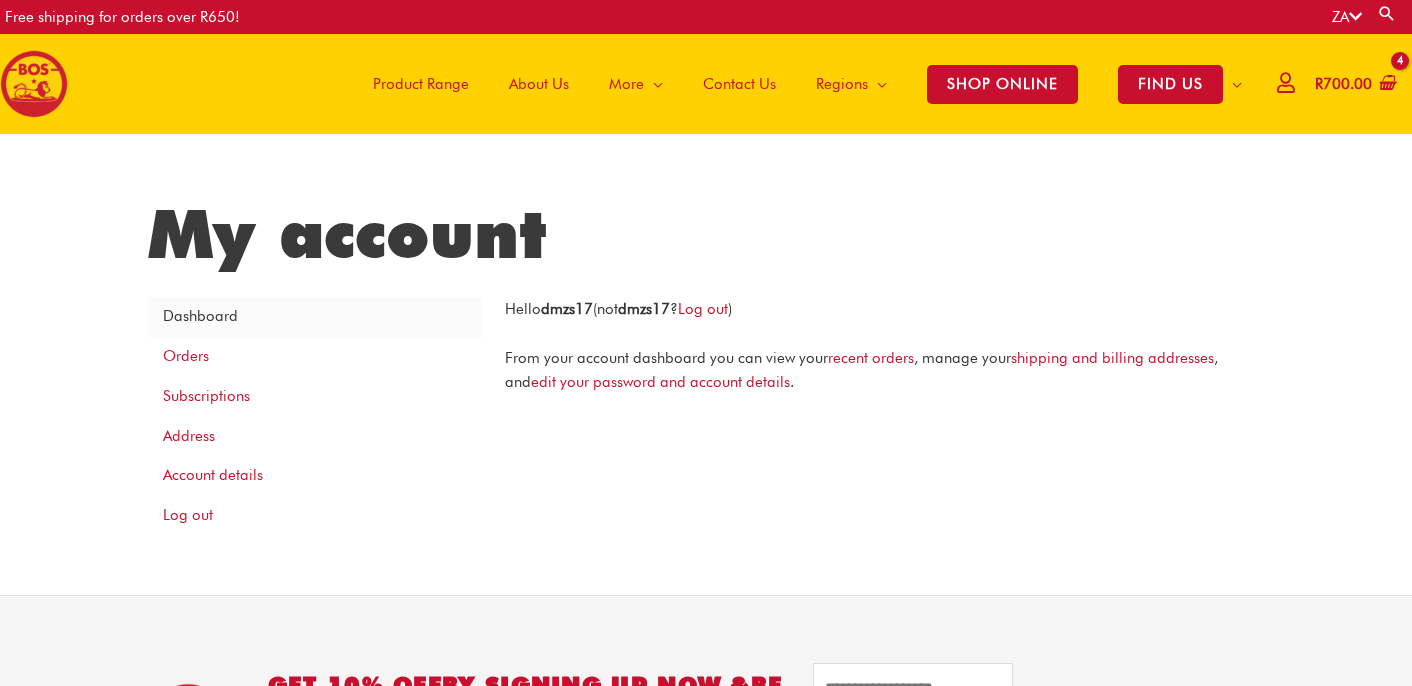 scroll, scrollTop: 0, scrollLeft: 0, axis: both 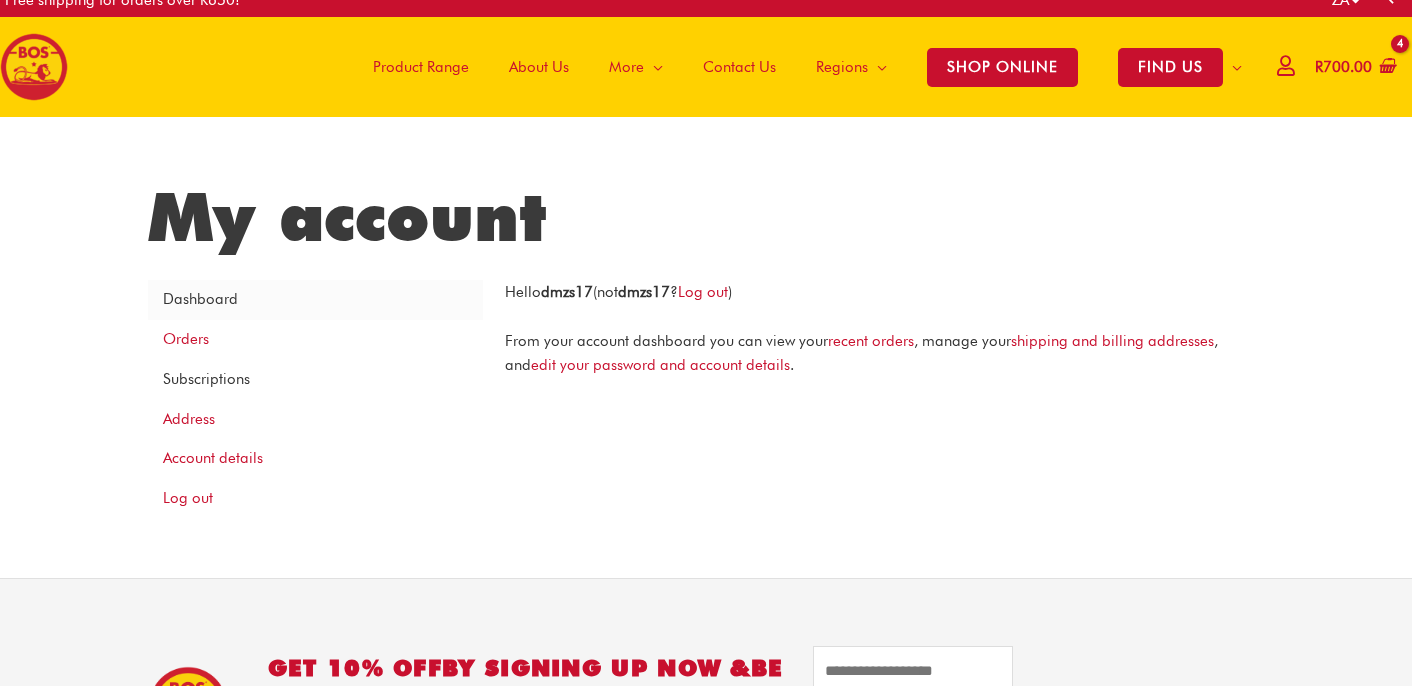 click on "Subscriptions" at bounding box center (315, 379) 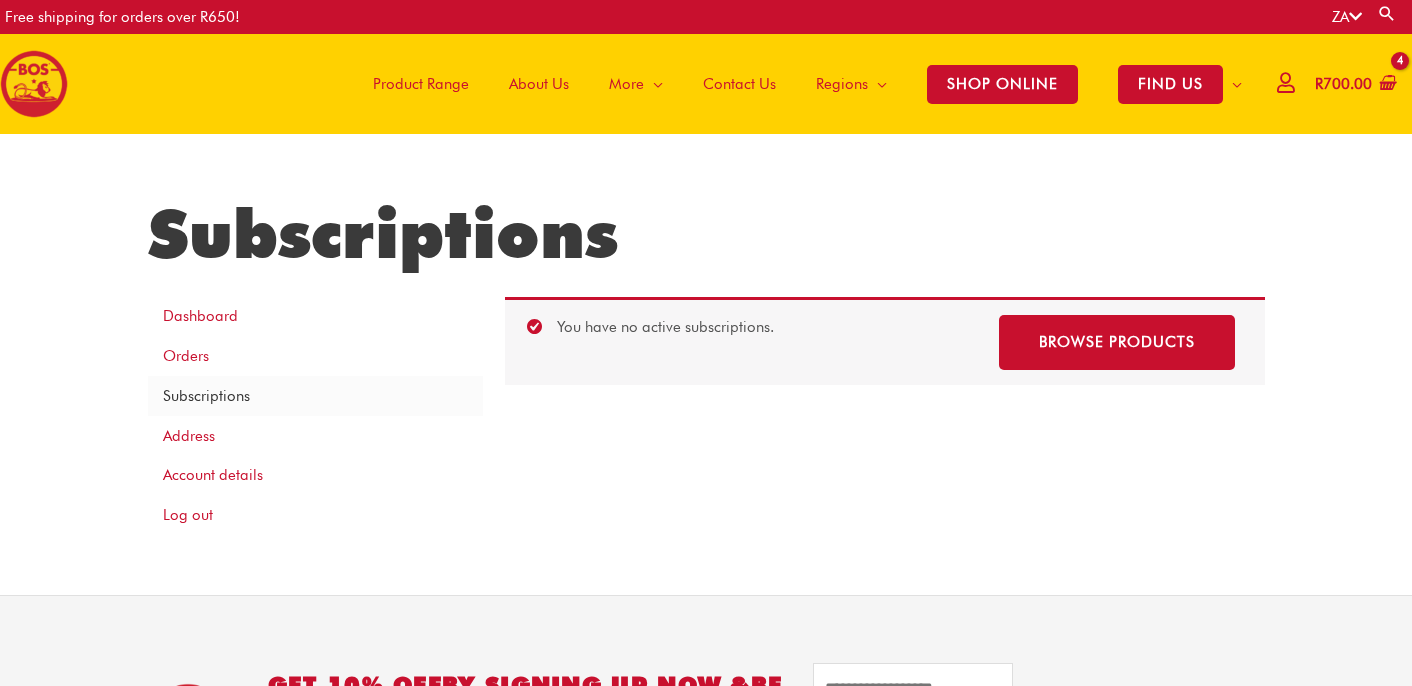scroll, scrollTop: 0, scrollLeft: 0, axis: both 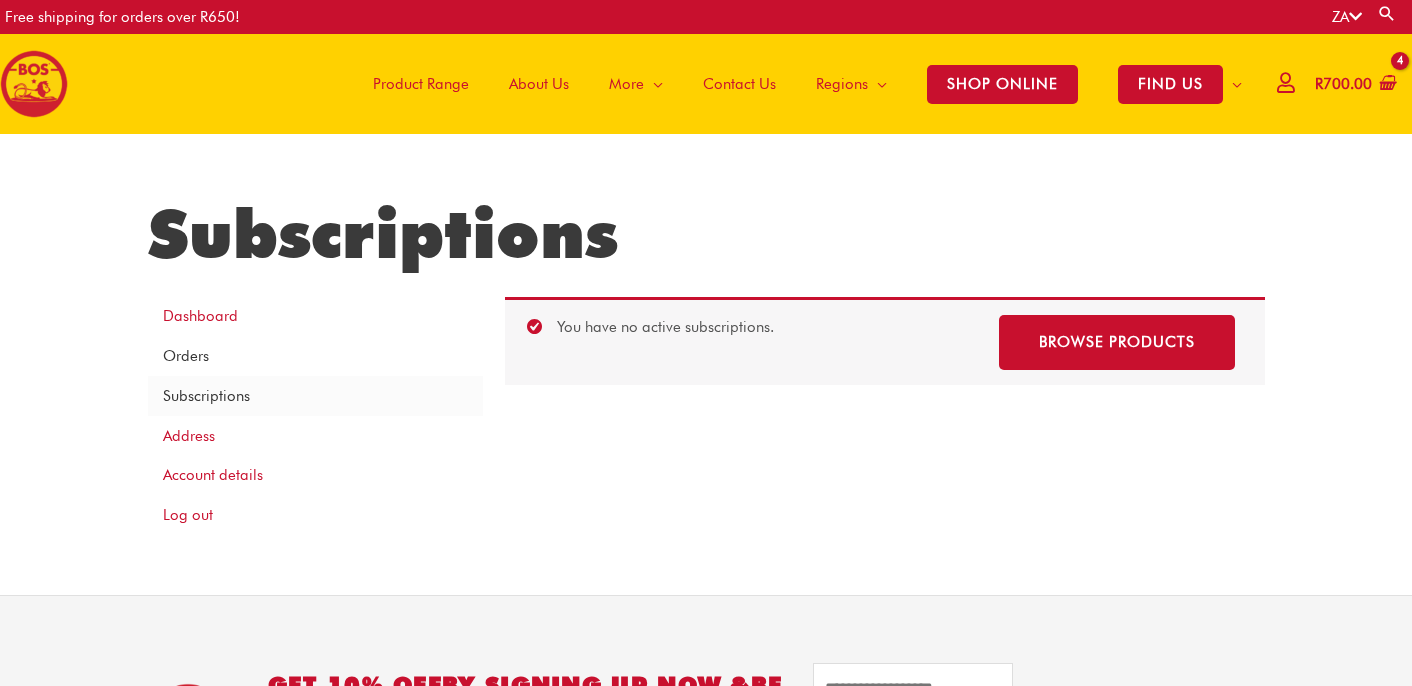 click on "Orders" at bounding box center [315, 357] 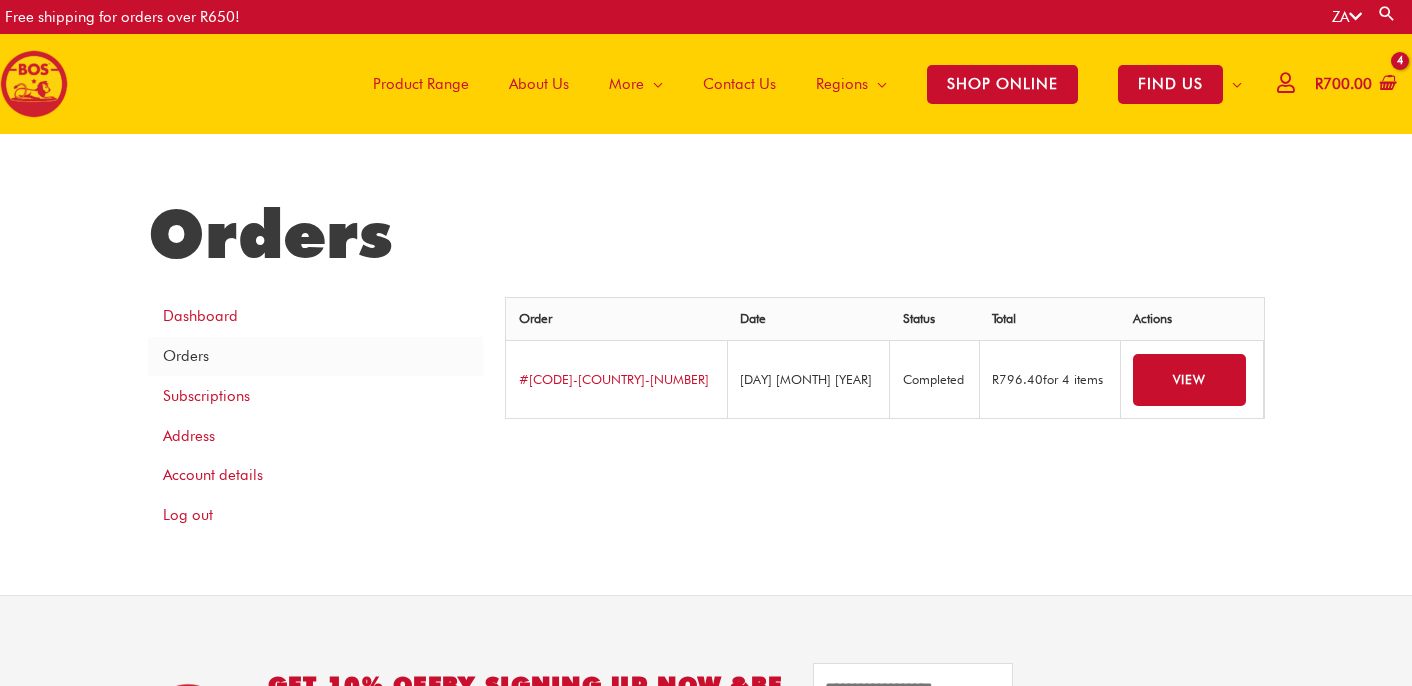 scroll, scrollTop: 0, scrollLeft: 0, axis: both 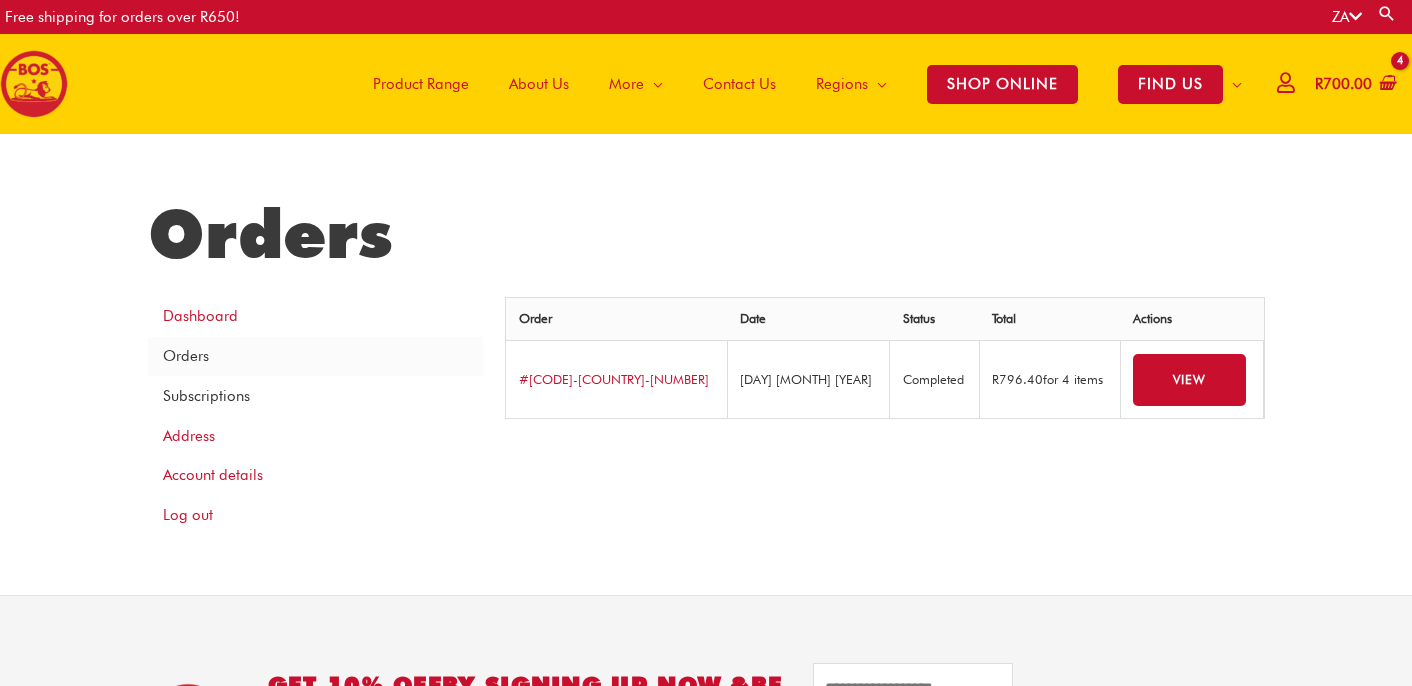 click on "Subscriptions" at bounding box center (315, 396) 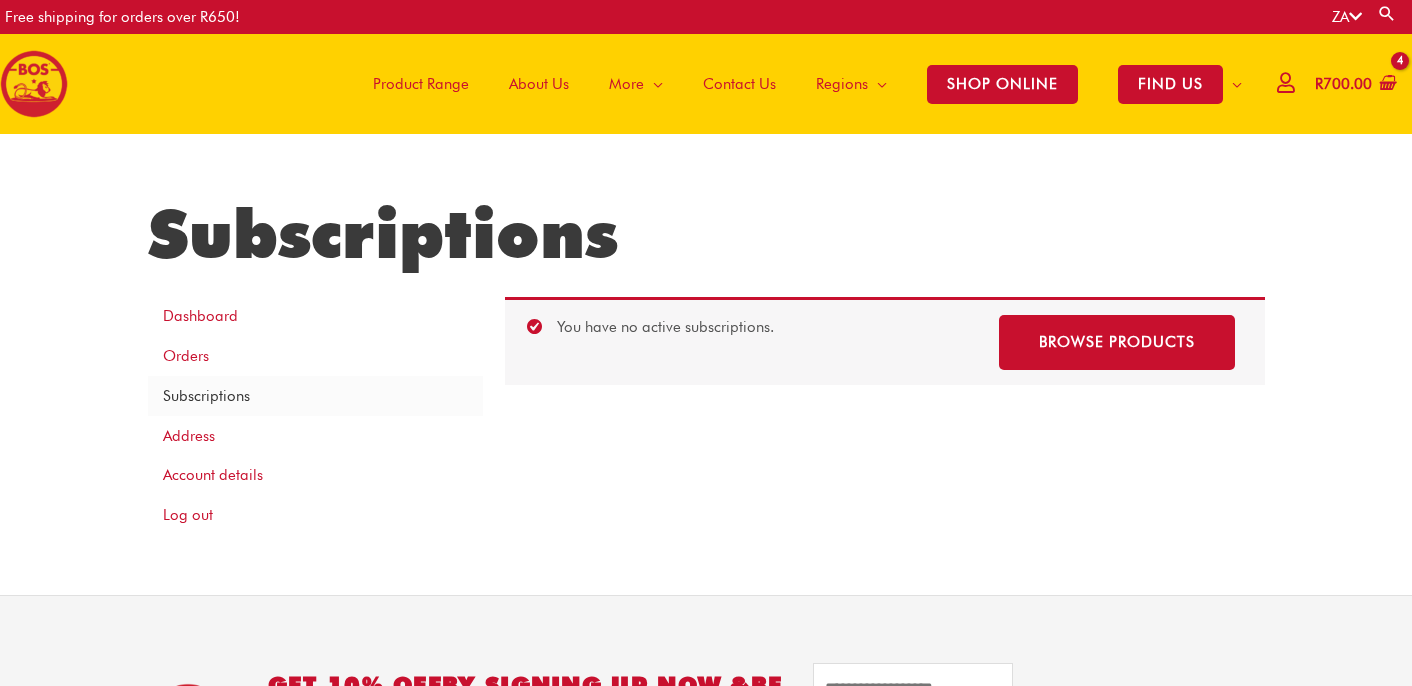 scroll, scrollTop: 0, scrollLeft: 0, axis: both 